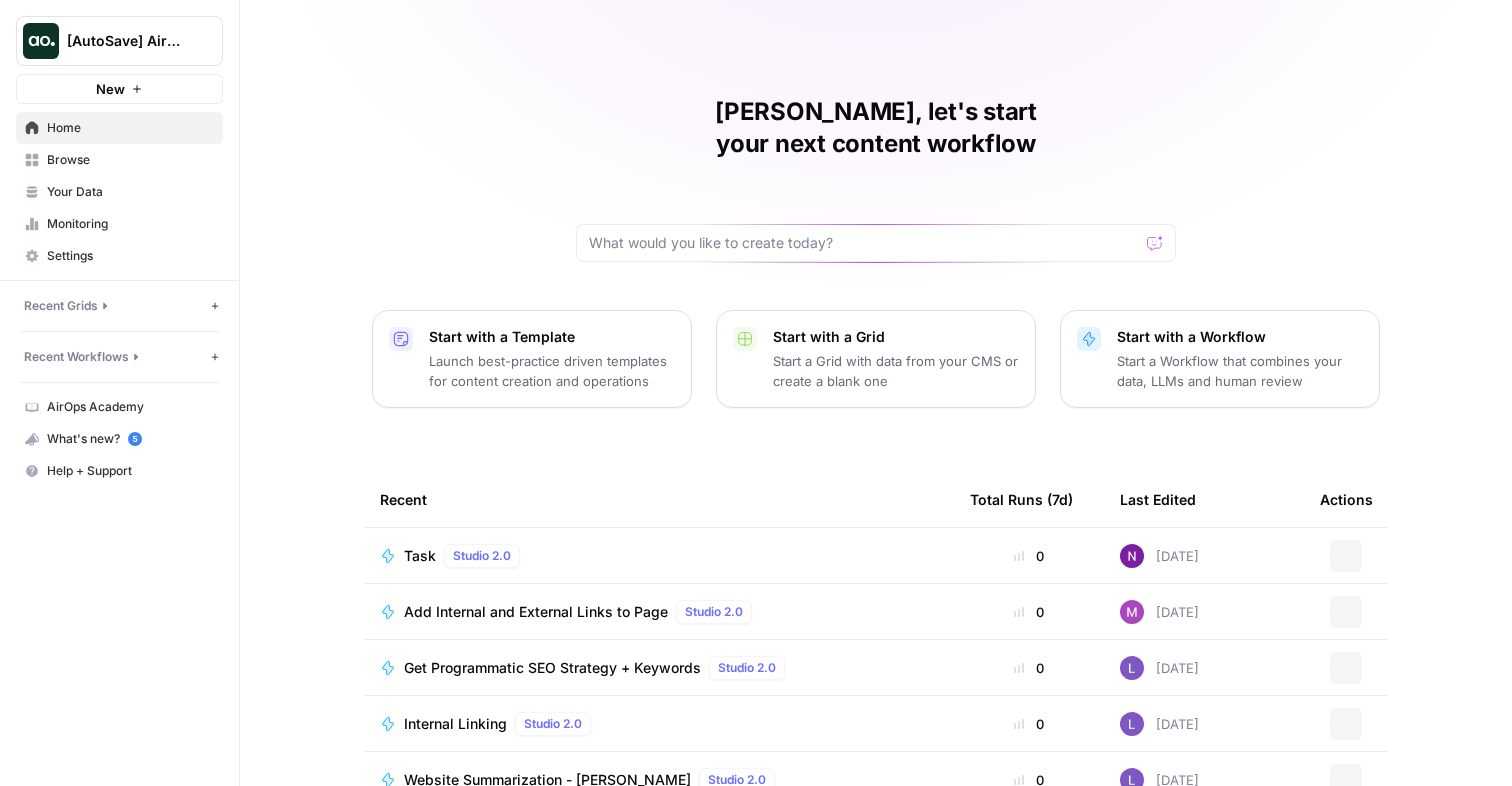 scroll, scrollTop: 0, scrollLeft: 0, axis: both 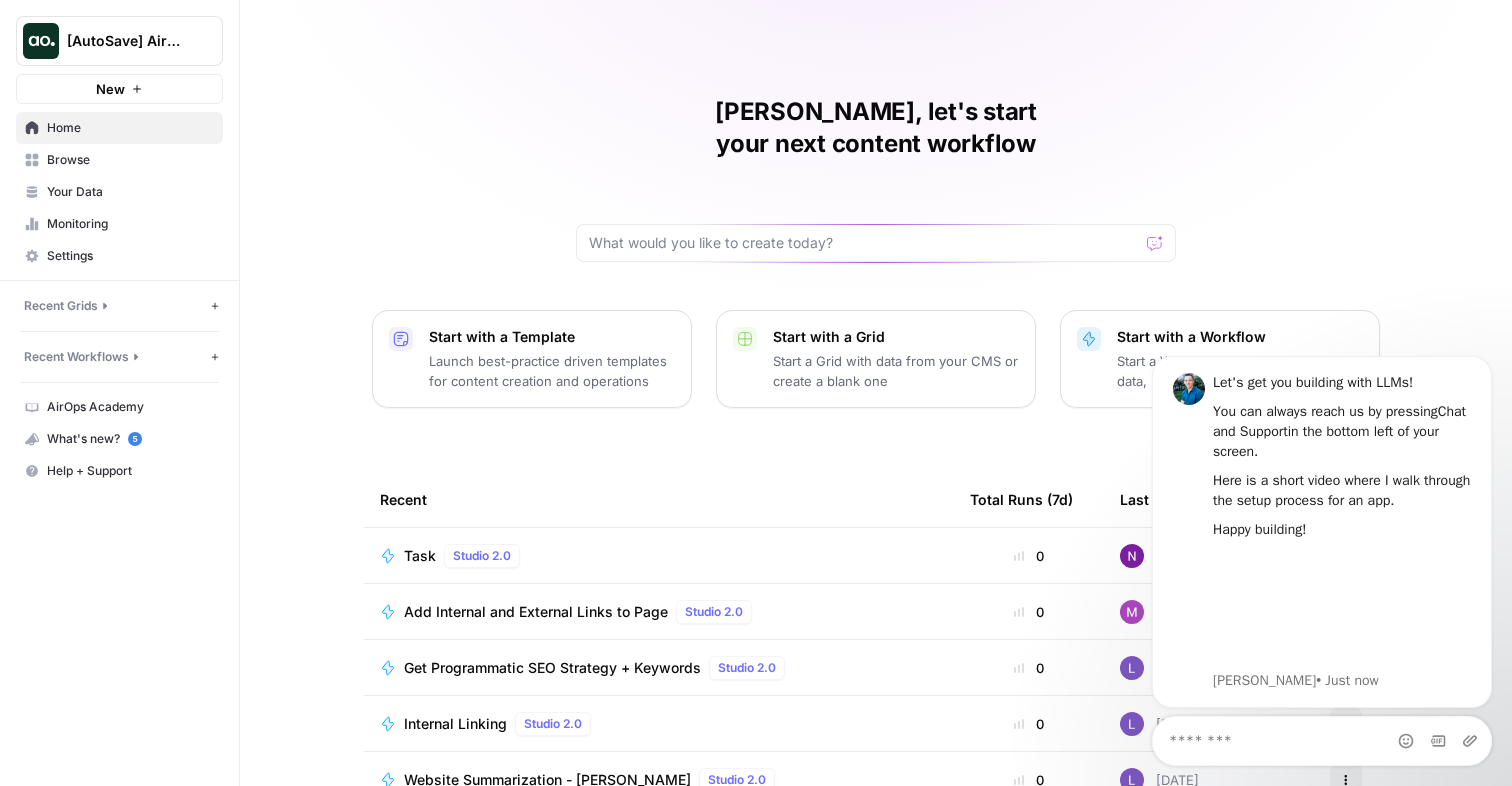 click on "Zoë, let's start your next content workflow Start with a Template Launch best-practice driven templates for content creation and operations Start with a Grid Start a Grid with data from your CMS or create a blank one Start with a Workflow Start a Workflow that combines your data, LLMs and human review Recent Total Runs (7d) Last Edited Actions Task Studio 2.0 0 2 days ago Actions Add Internal and External Links to Page Studio 2.0 0 2 days ago Actions Get Programmatic SEO Strategy + Keywords Studio 2.0 0 2 days ago Actions Internal Linking Studio 2.0 0 2 days ago Actions Website Summarization - Aayush Studio 2.0 0 2 days ago Actions Social post trial - Aayush Studio 2.0 0 2 days ago Actions Summarize a Customer Sales Call Studio 2.0 0 2 days ago Actions" at bounding box center [876, 476] 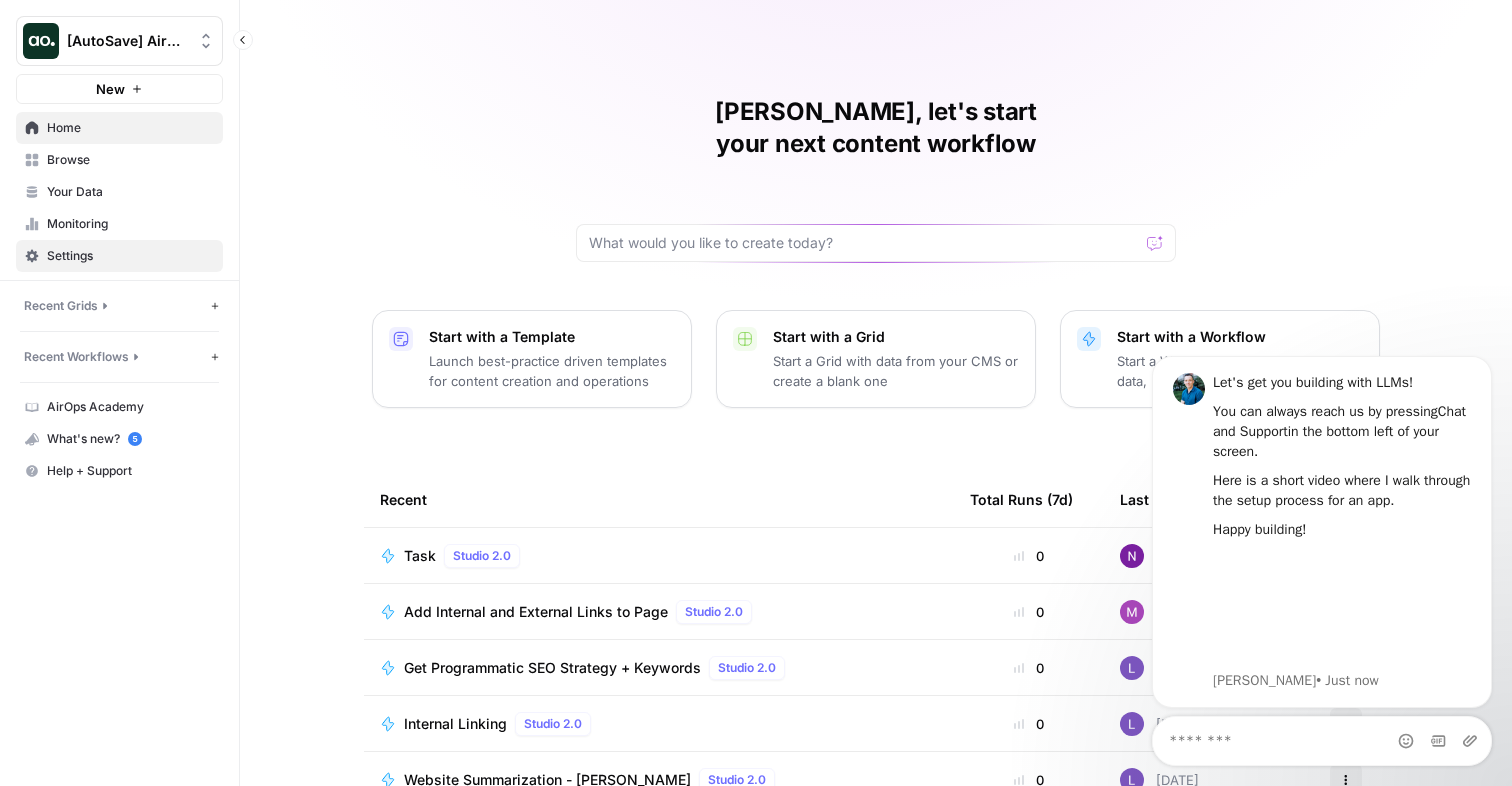 click on "Settings" at bounding box center [130, 256] 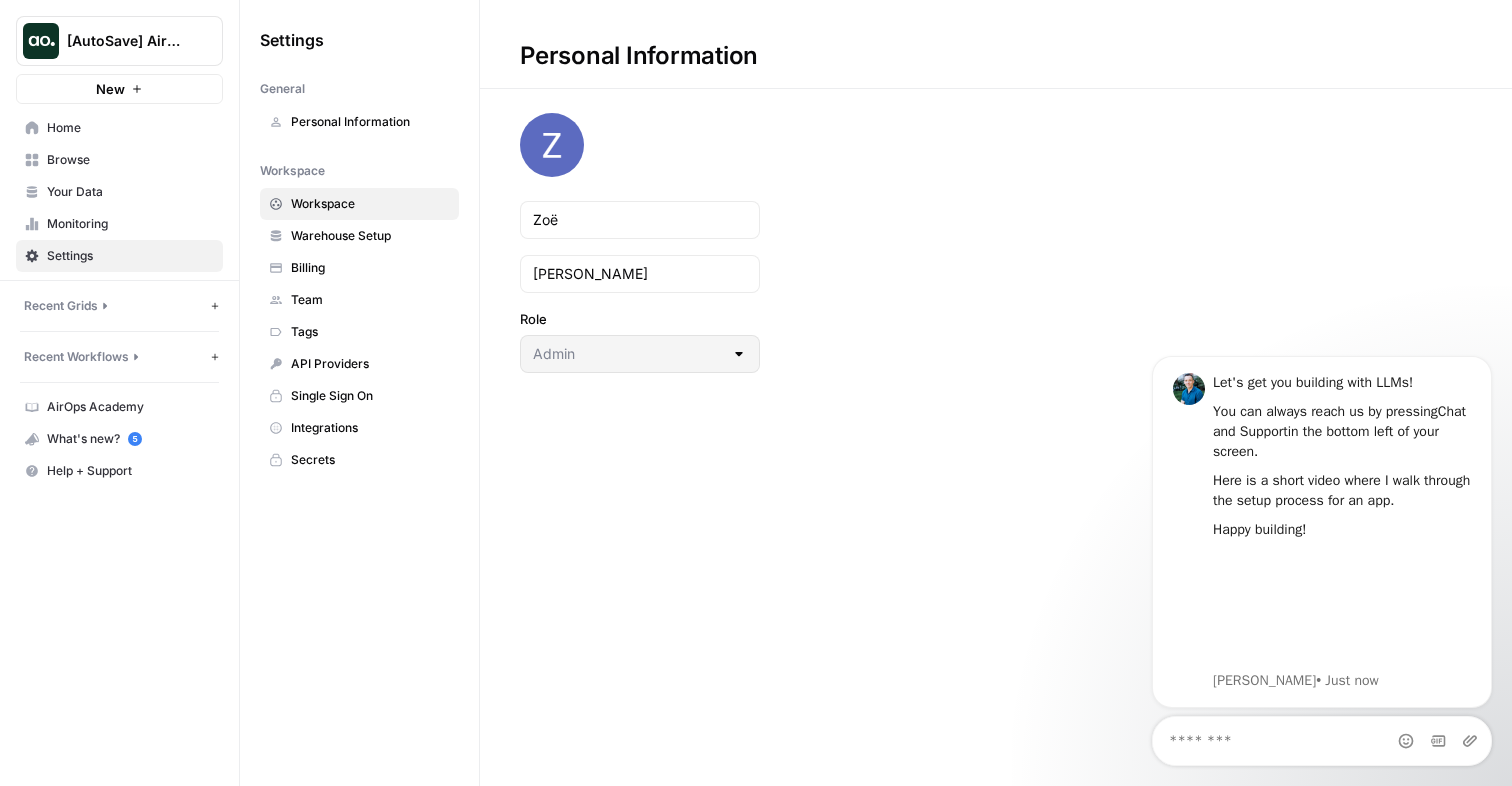 click on "Workspace" at bounding box center [370, 204] 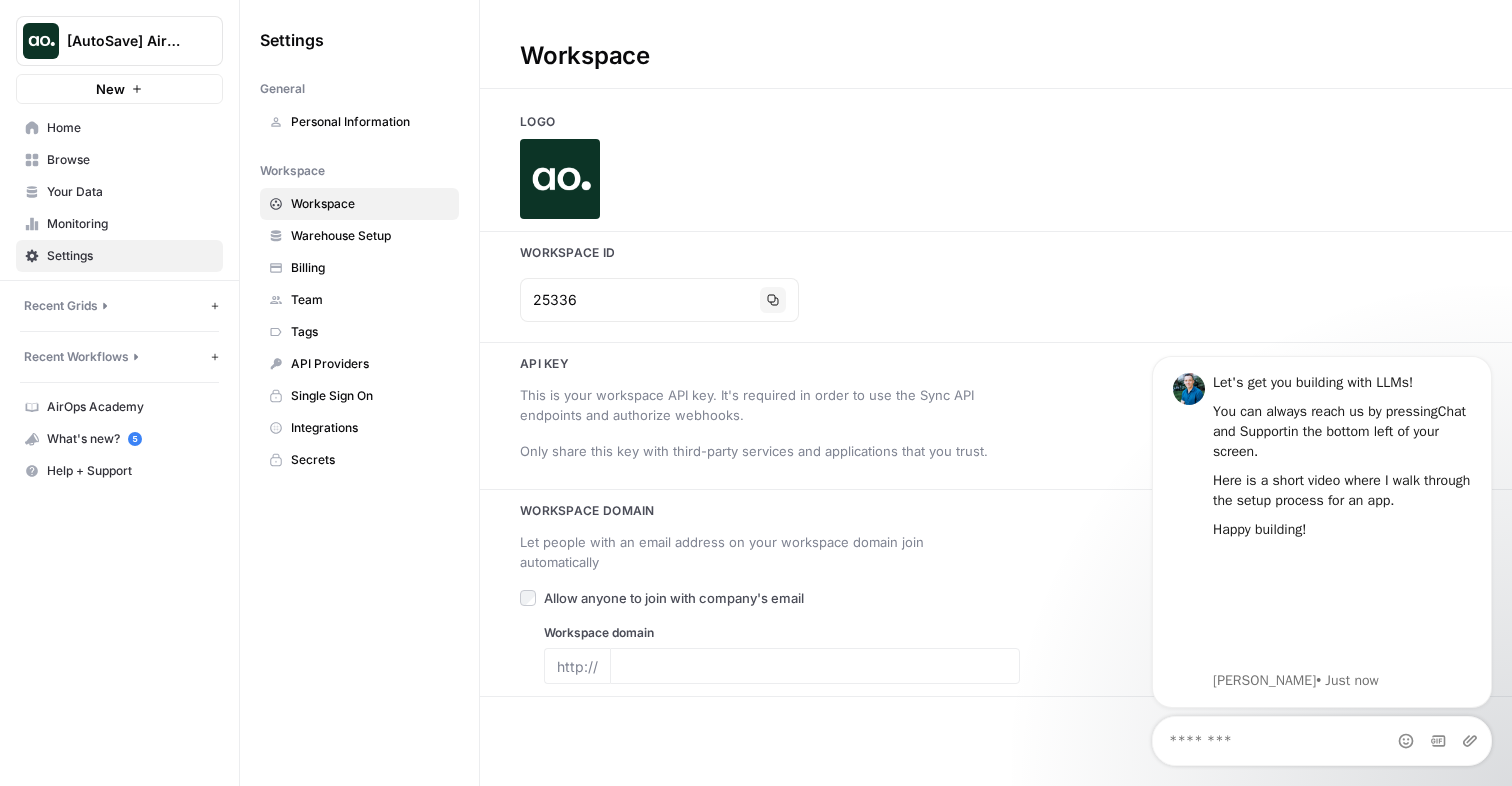 type on "airops.com" 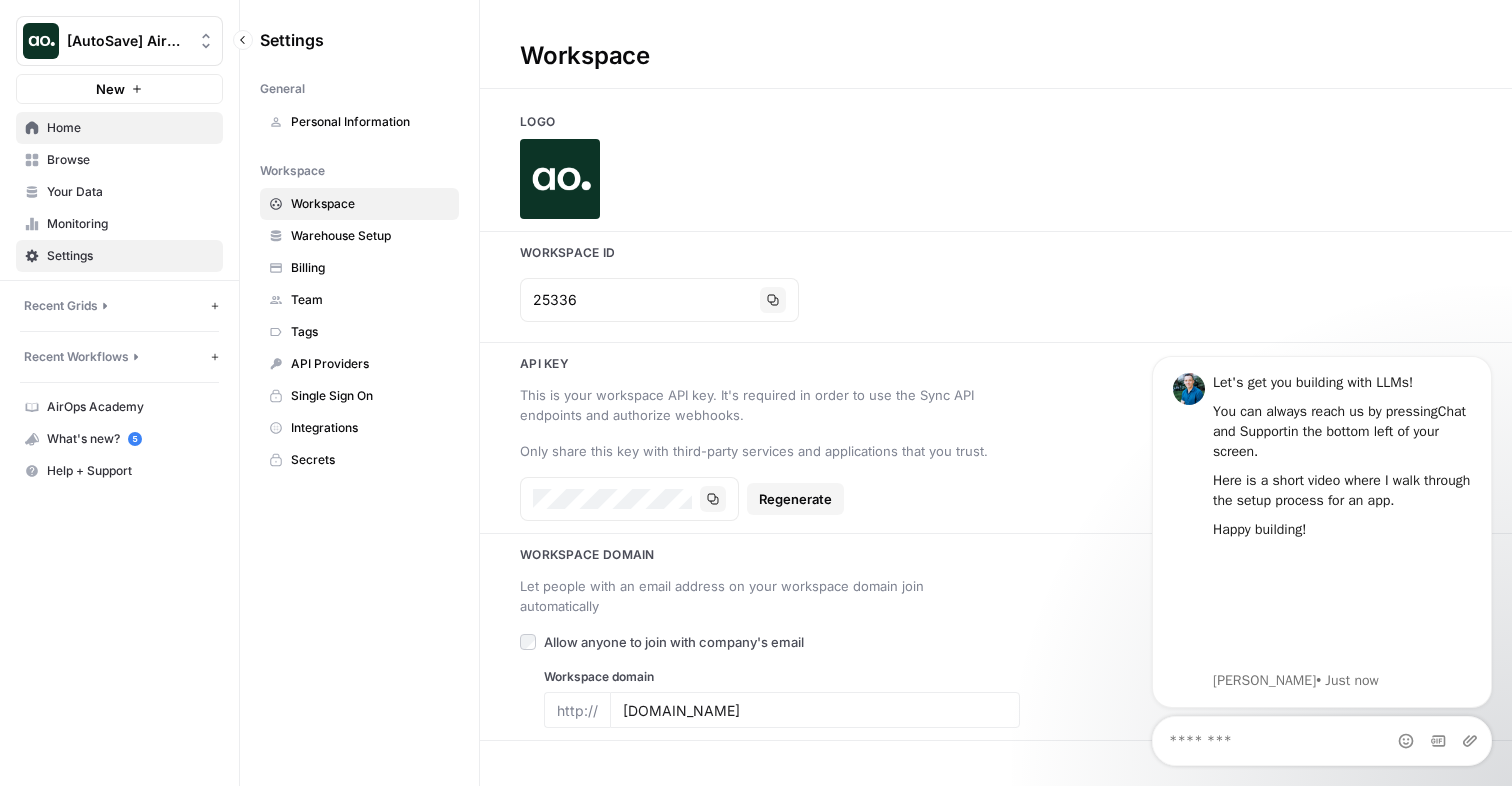 click on "Home" at bounding box center (130, 128) 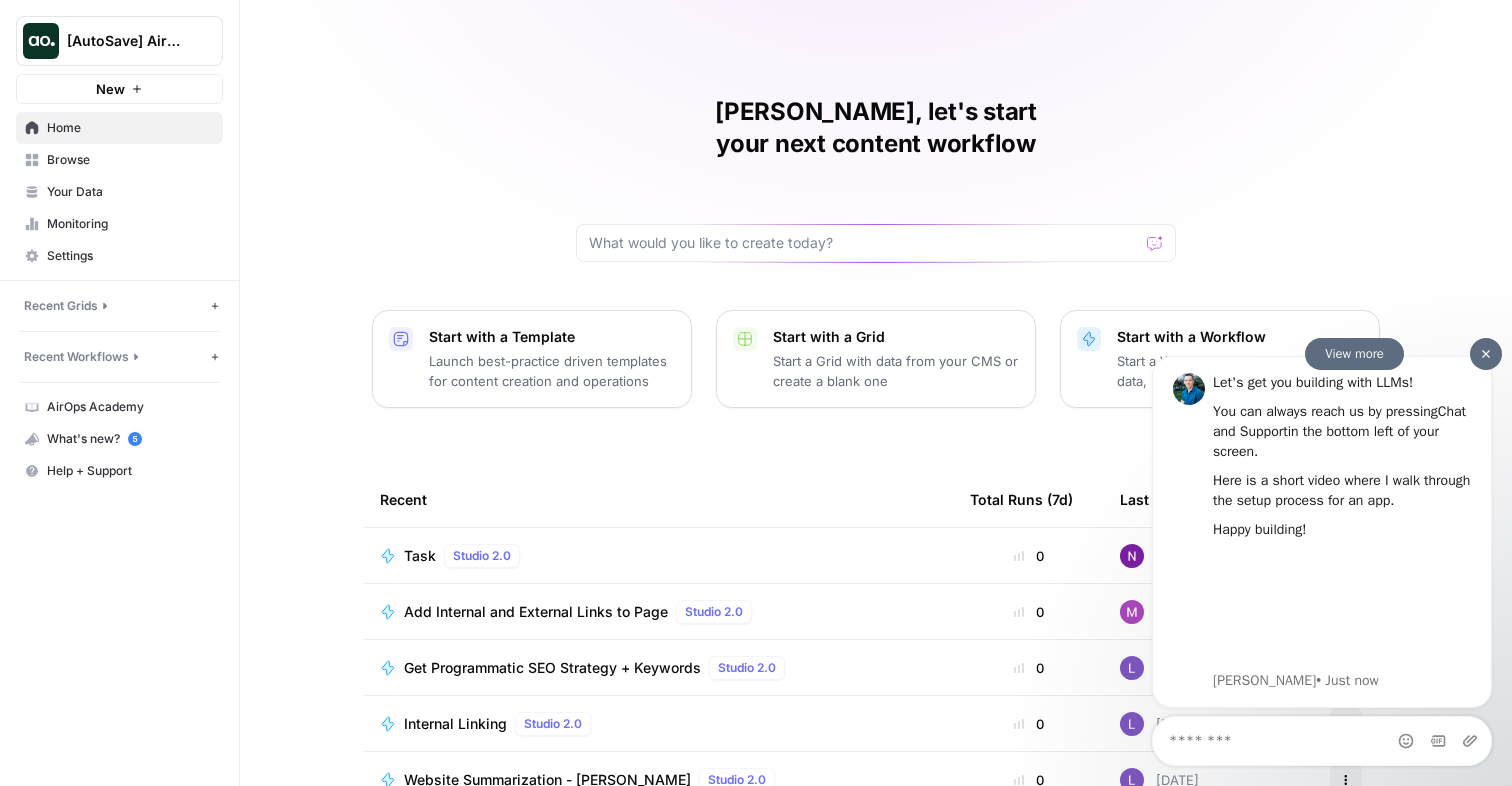 click at bounding box center [1486, 353] 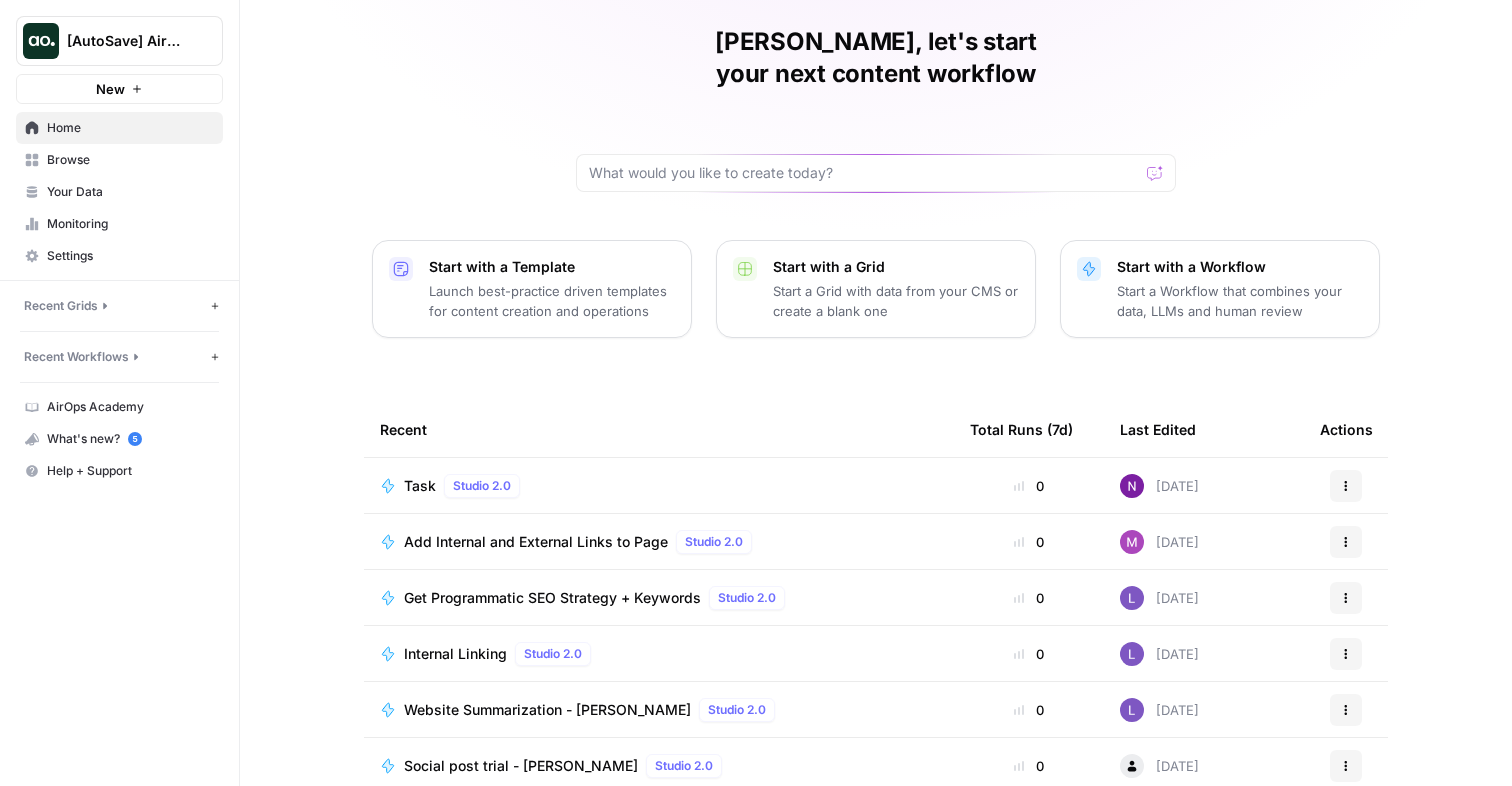 scroll, scrollTop: 134, scrollLeft: 0, axis: vertical 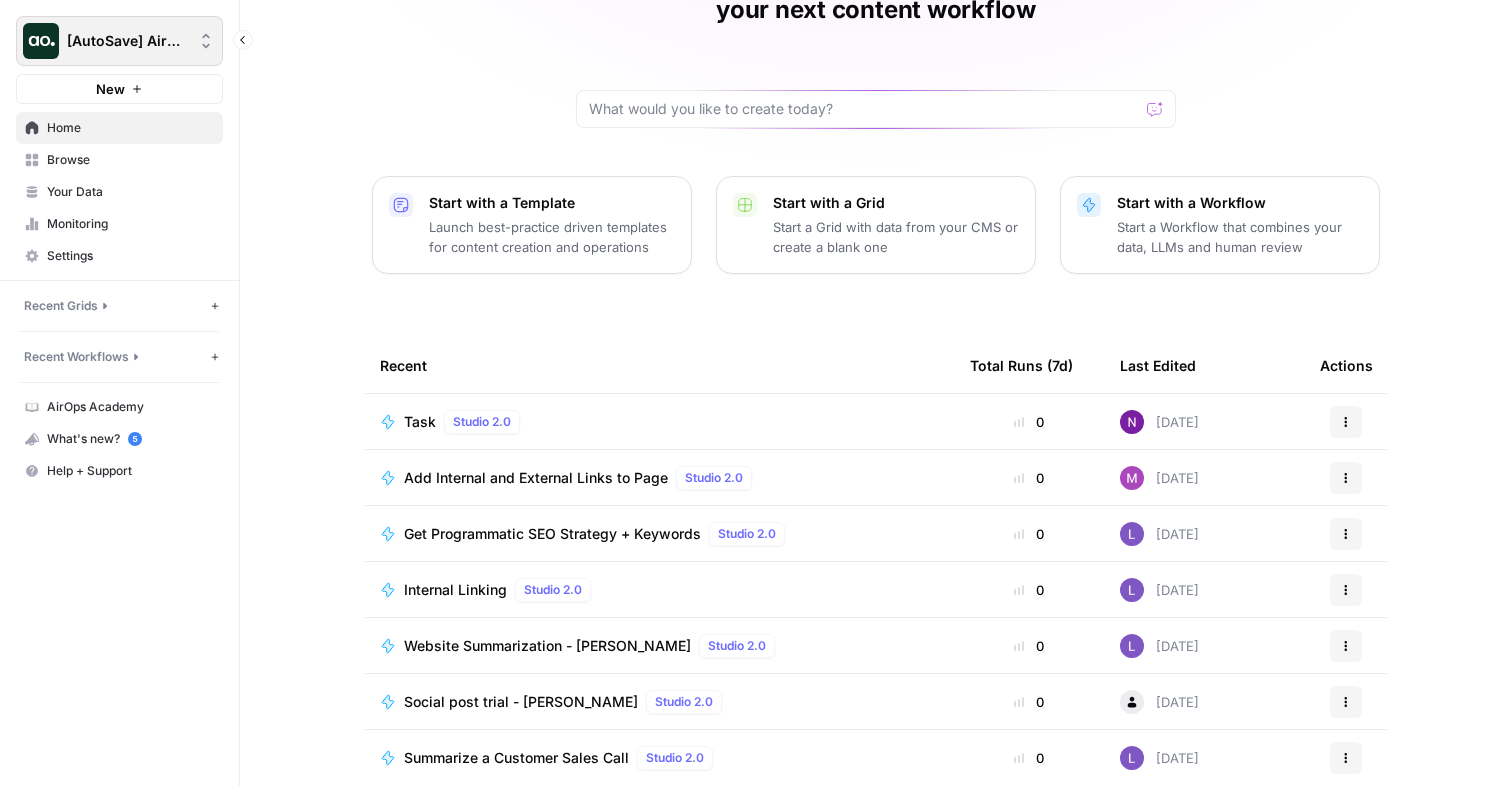 click 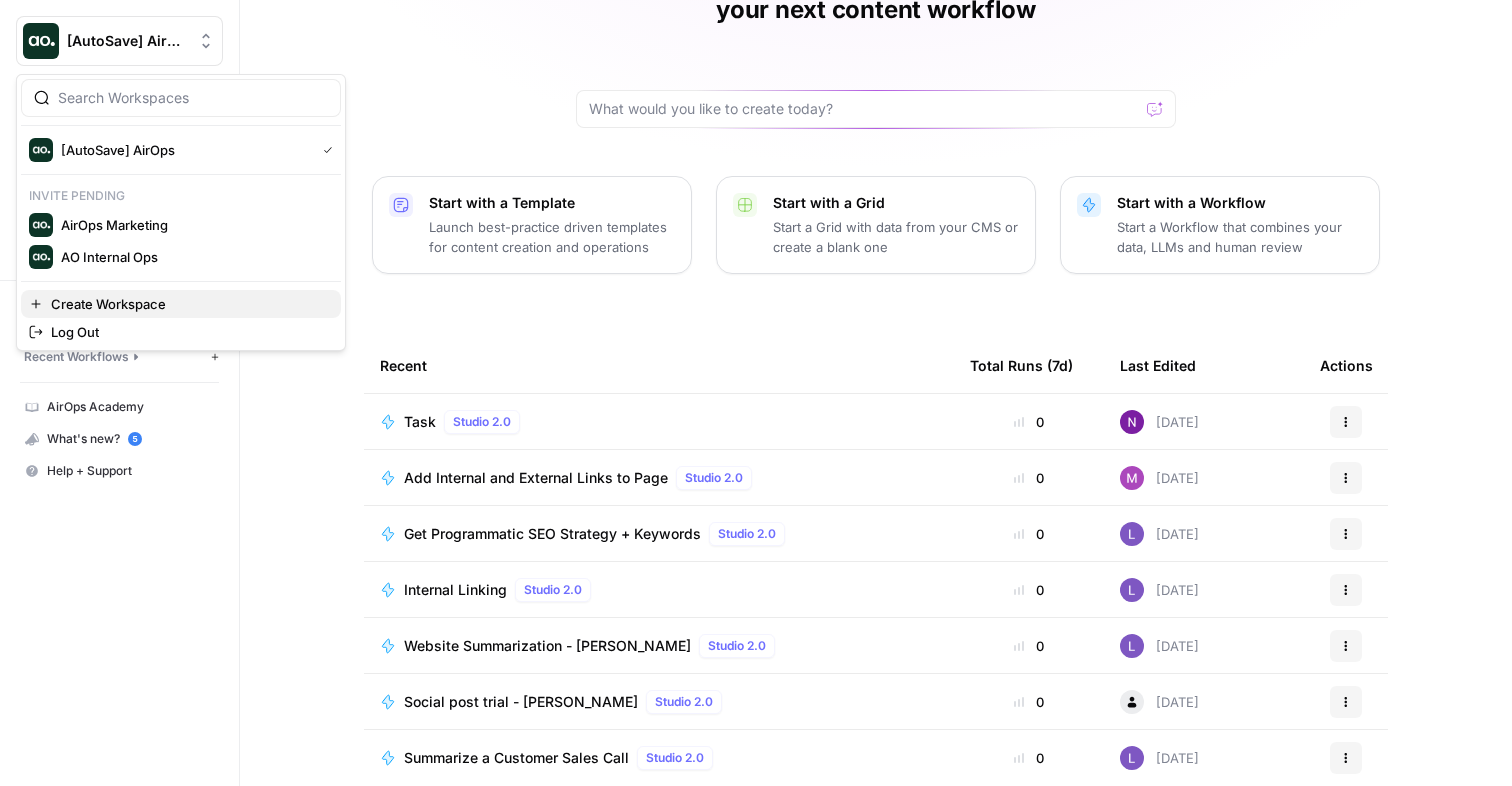 click on "Create Workspace" at bounding box center [108, 304] 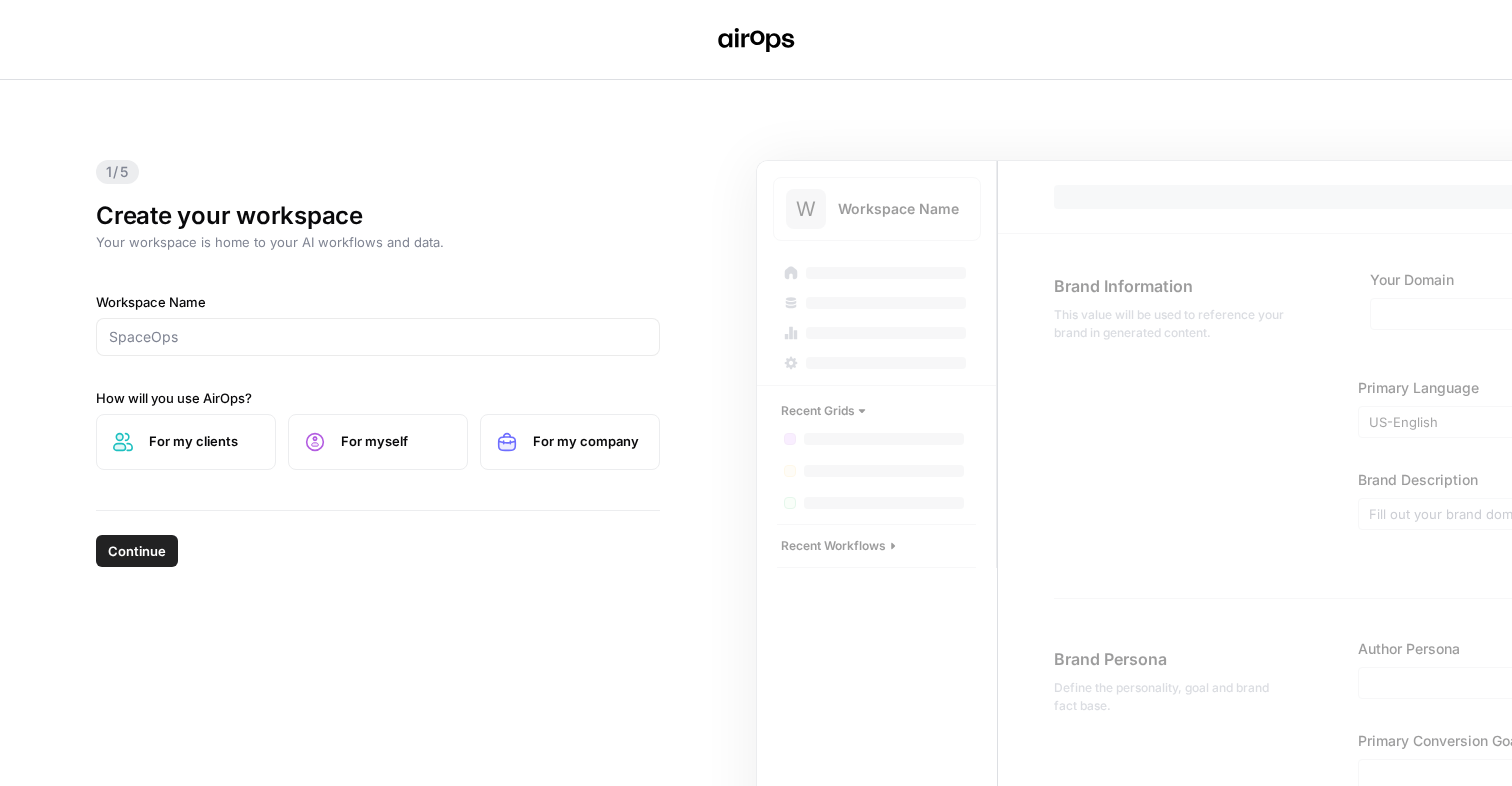 scroll, scrollTop: 0, scrollLeft: 0, axis: both 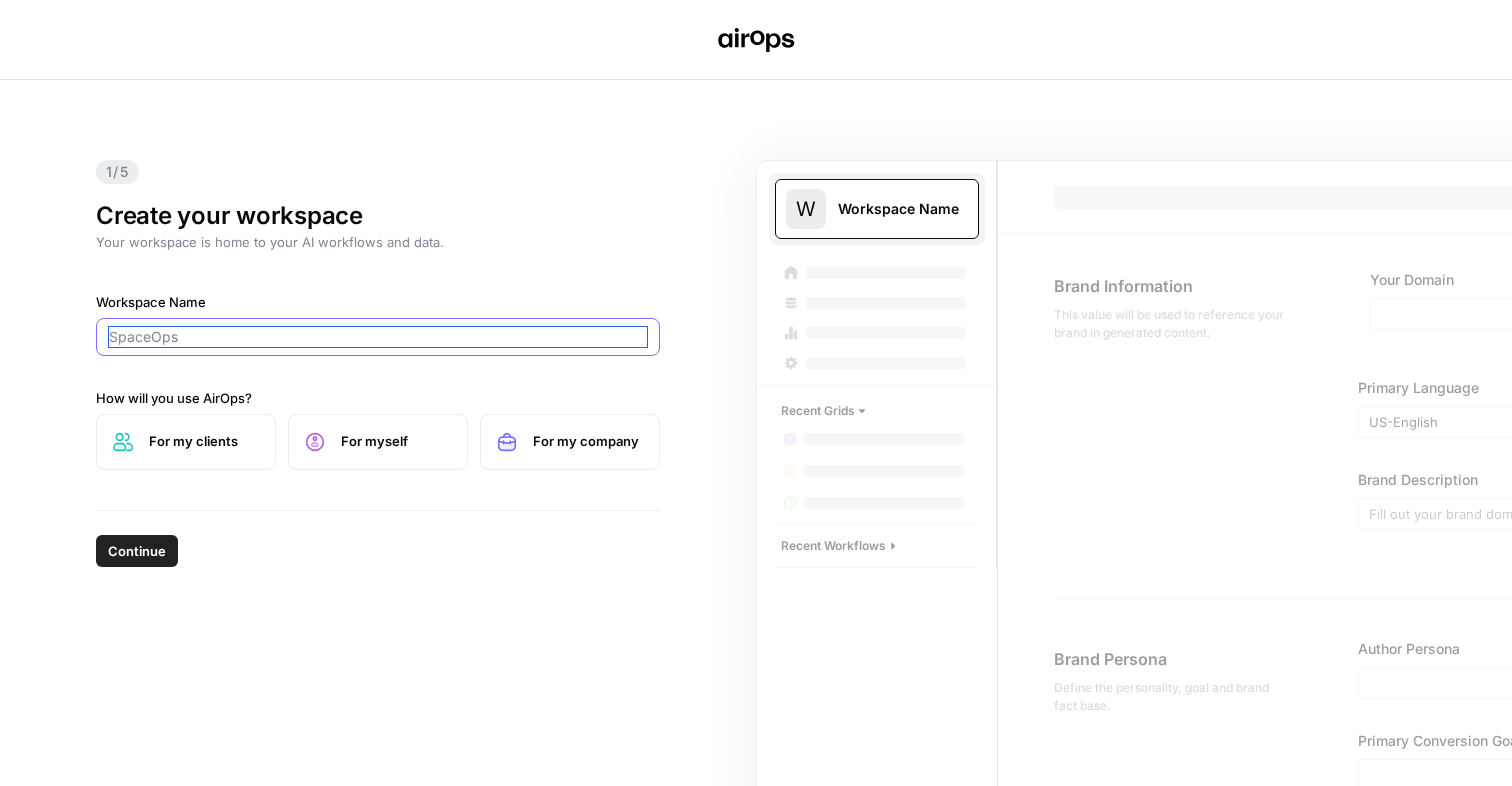 click on "Workspace Name" at bounding box center [378, 337] 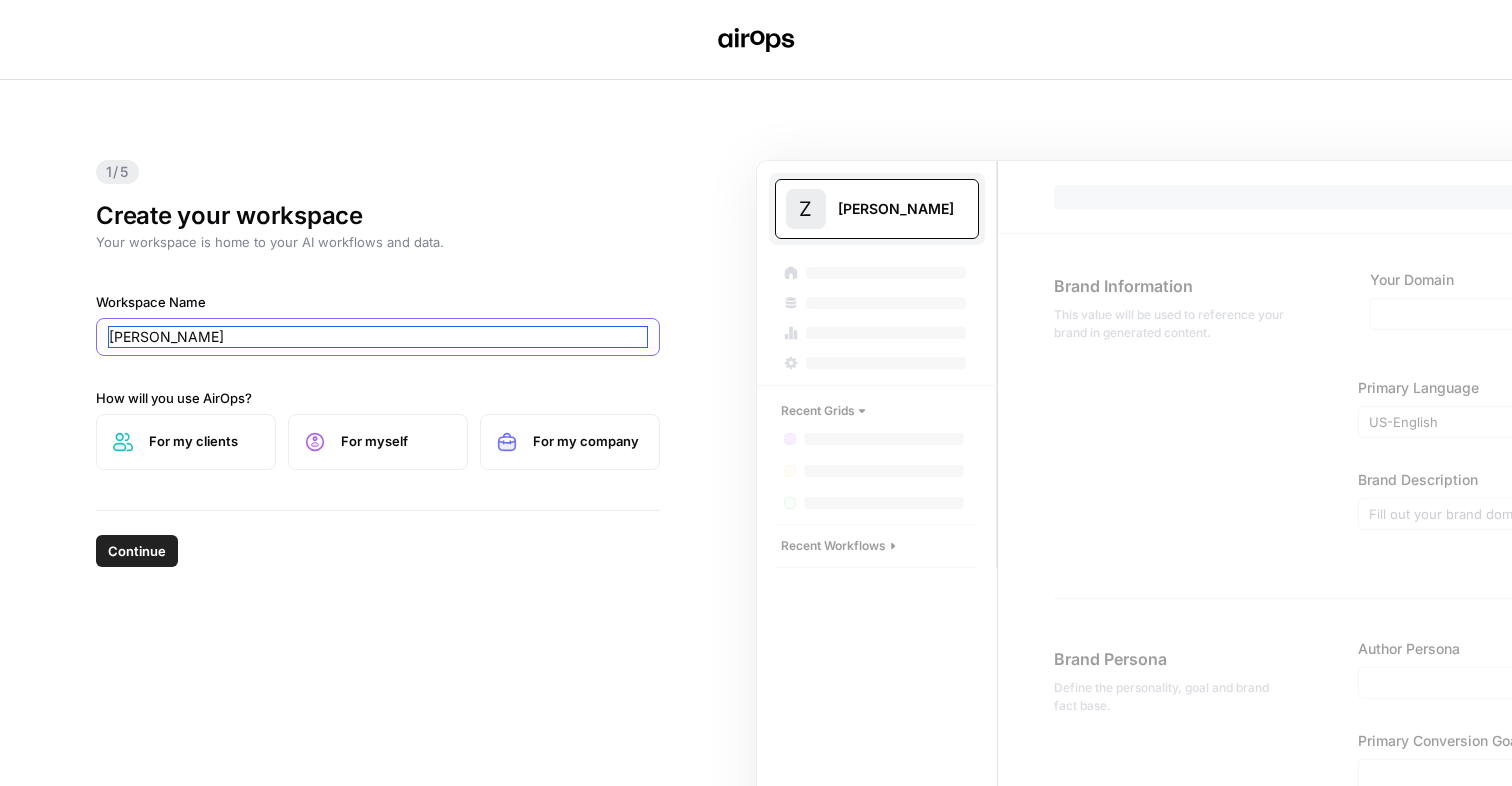 click on "[PERSON_NAME]" at bounding box center [378, 337] 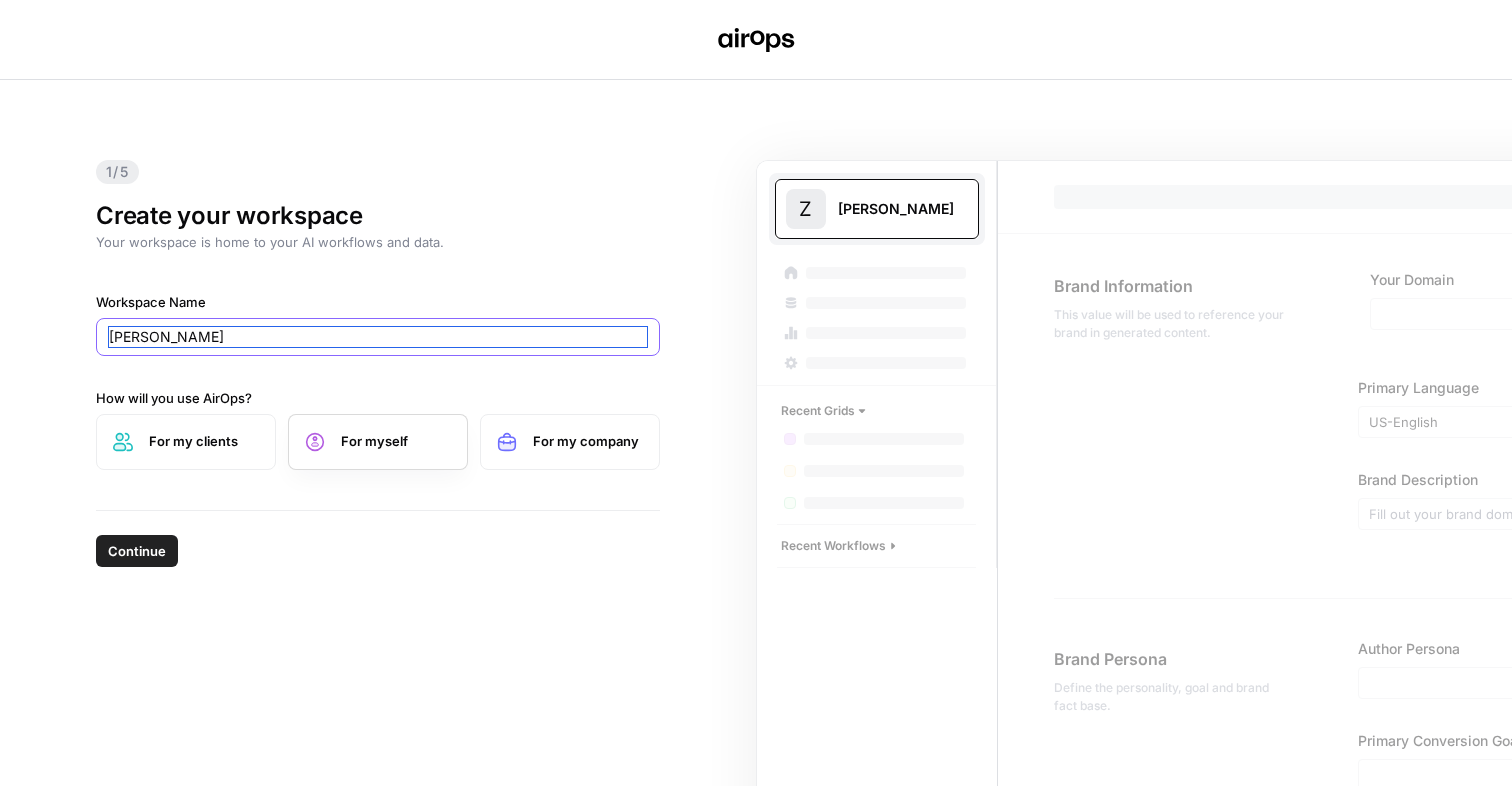 type on "[PERSON_NAME]" 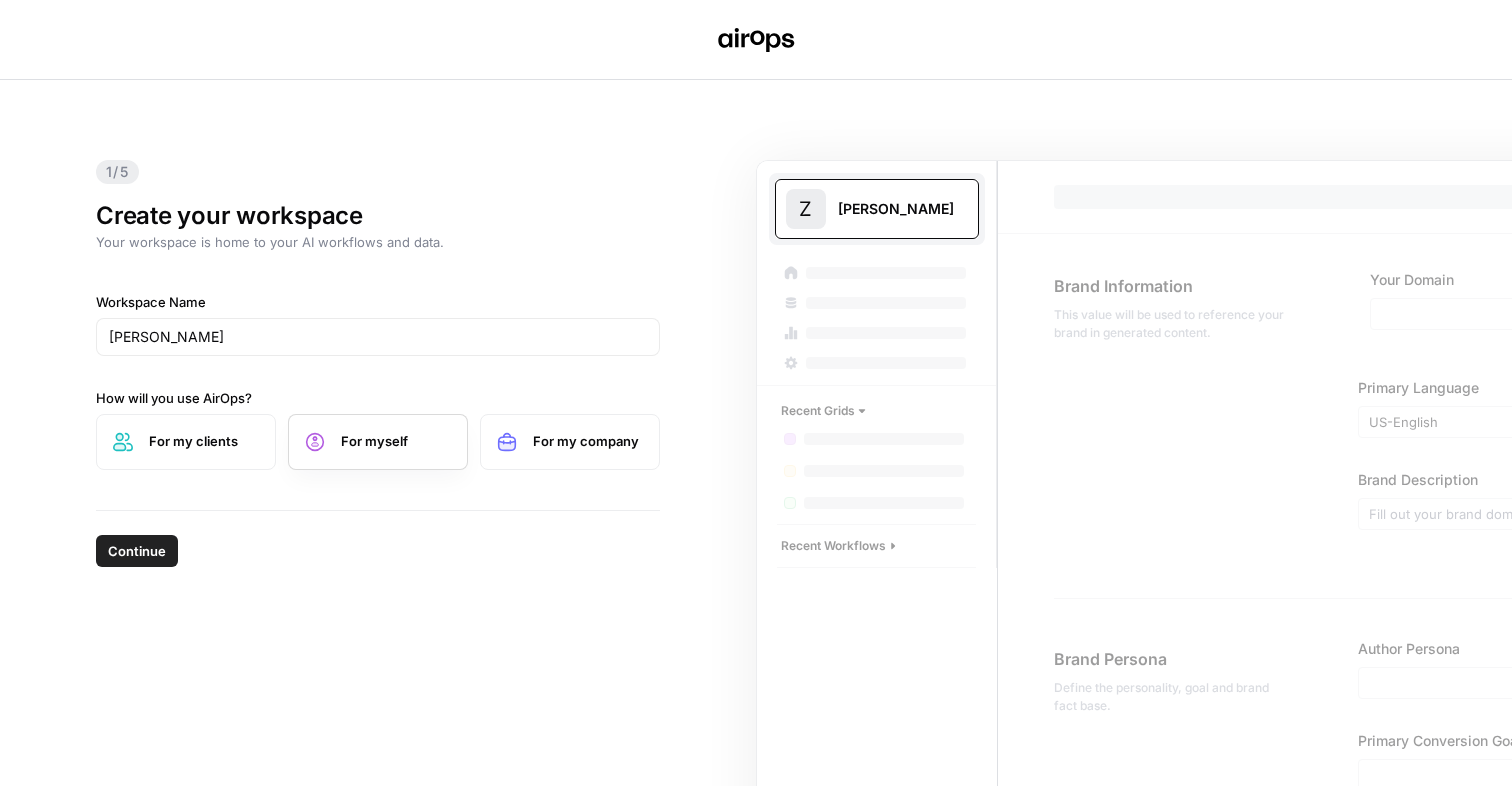 click on "For myself" at bounding box center [396, 442] 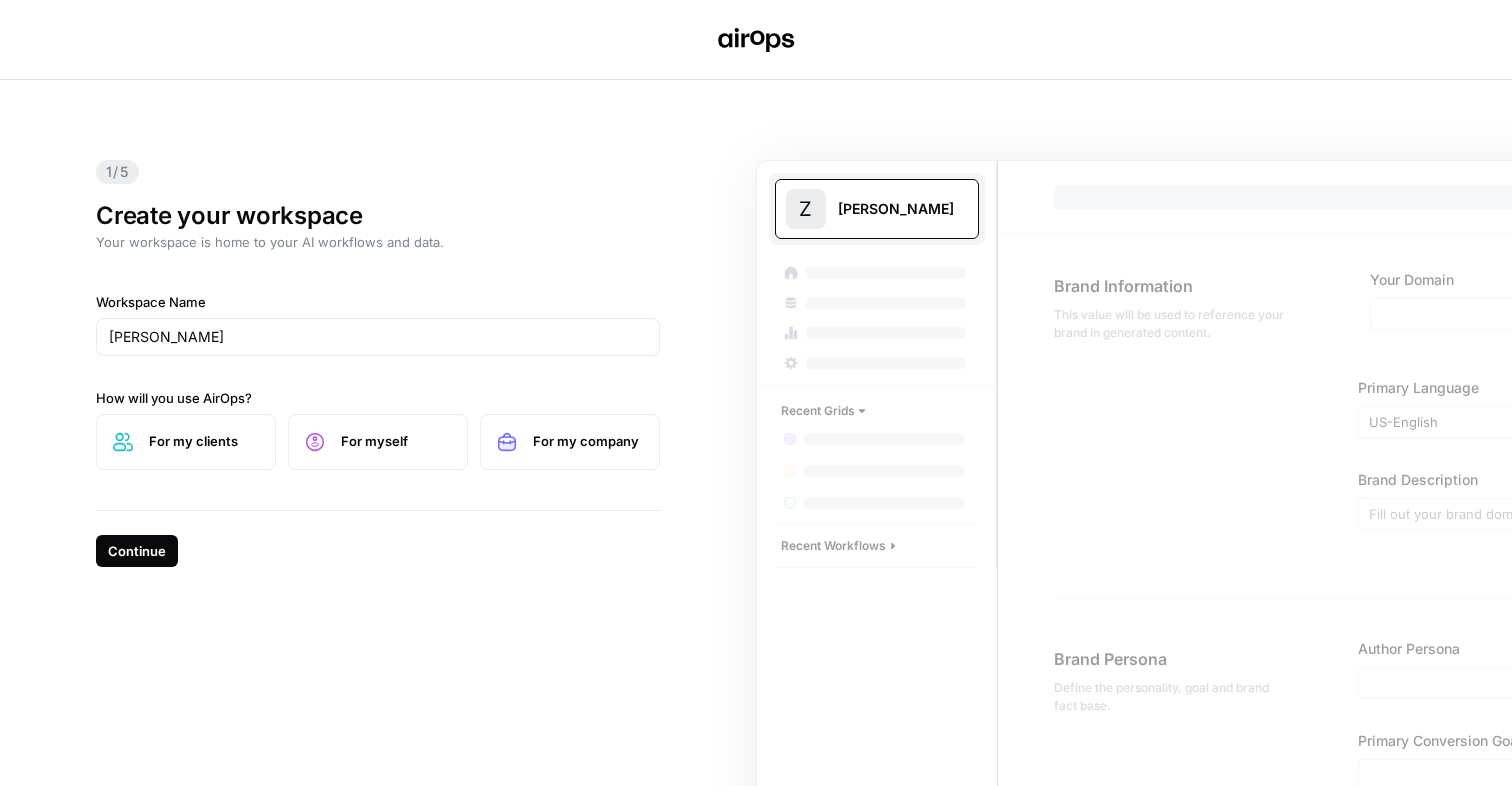 click on "Continue" at bounding box center [137, 551] 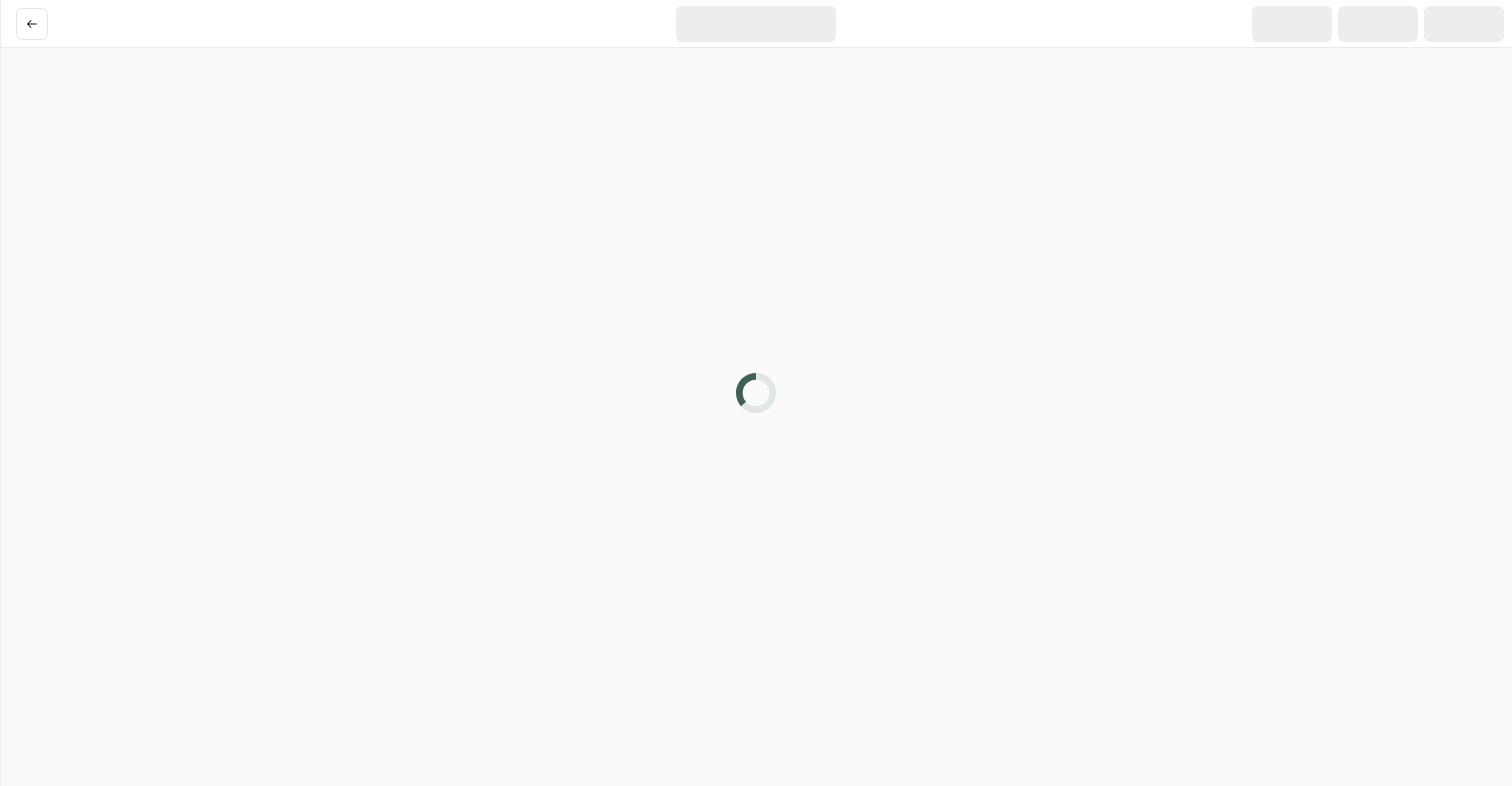 scroll, scrollTop: 0, scrollLeft: 0, axis: both 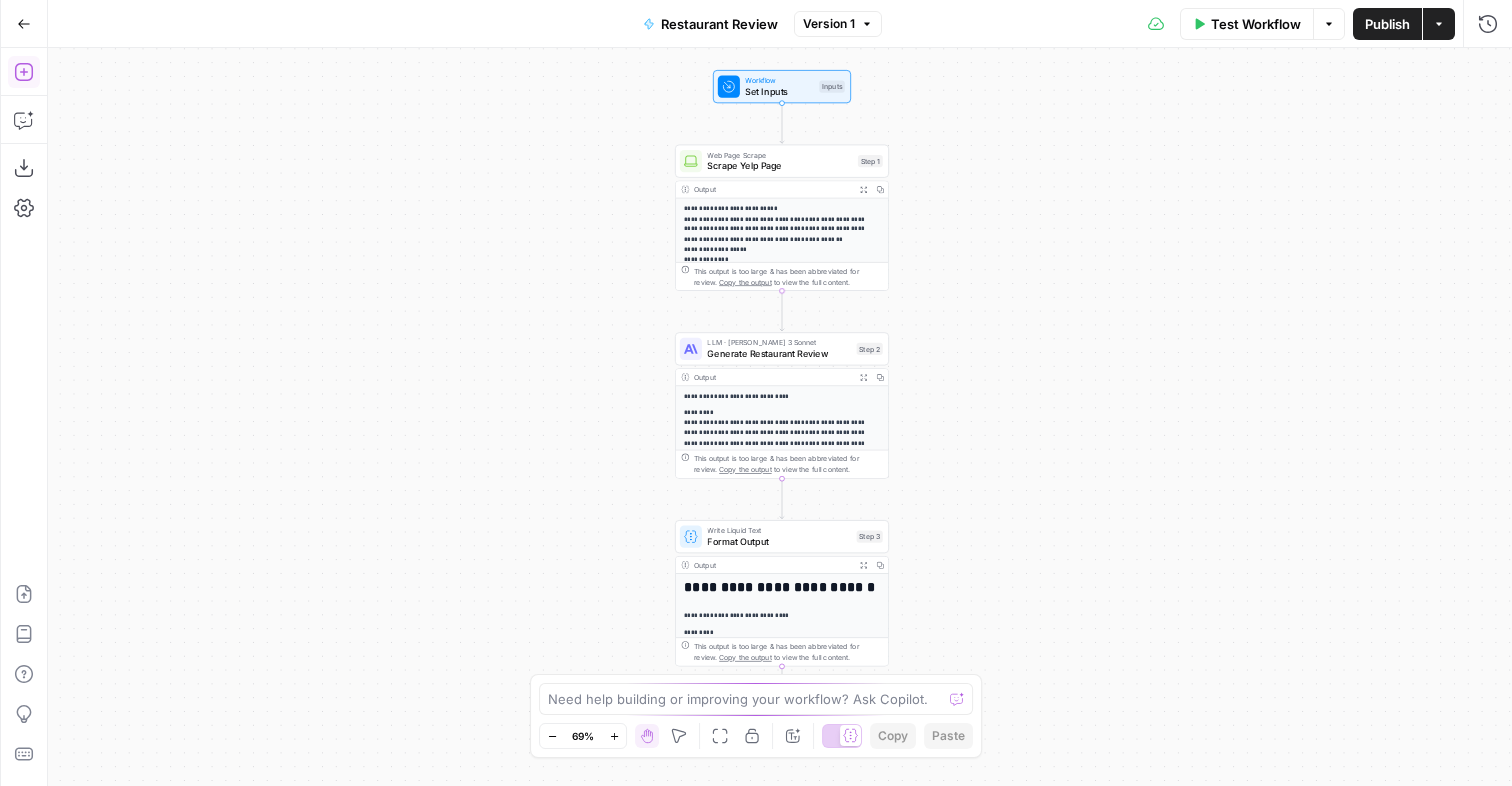 click 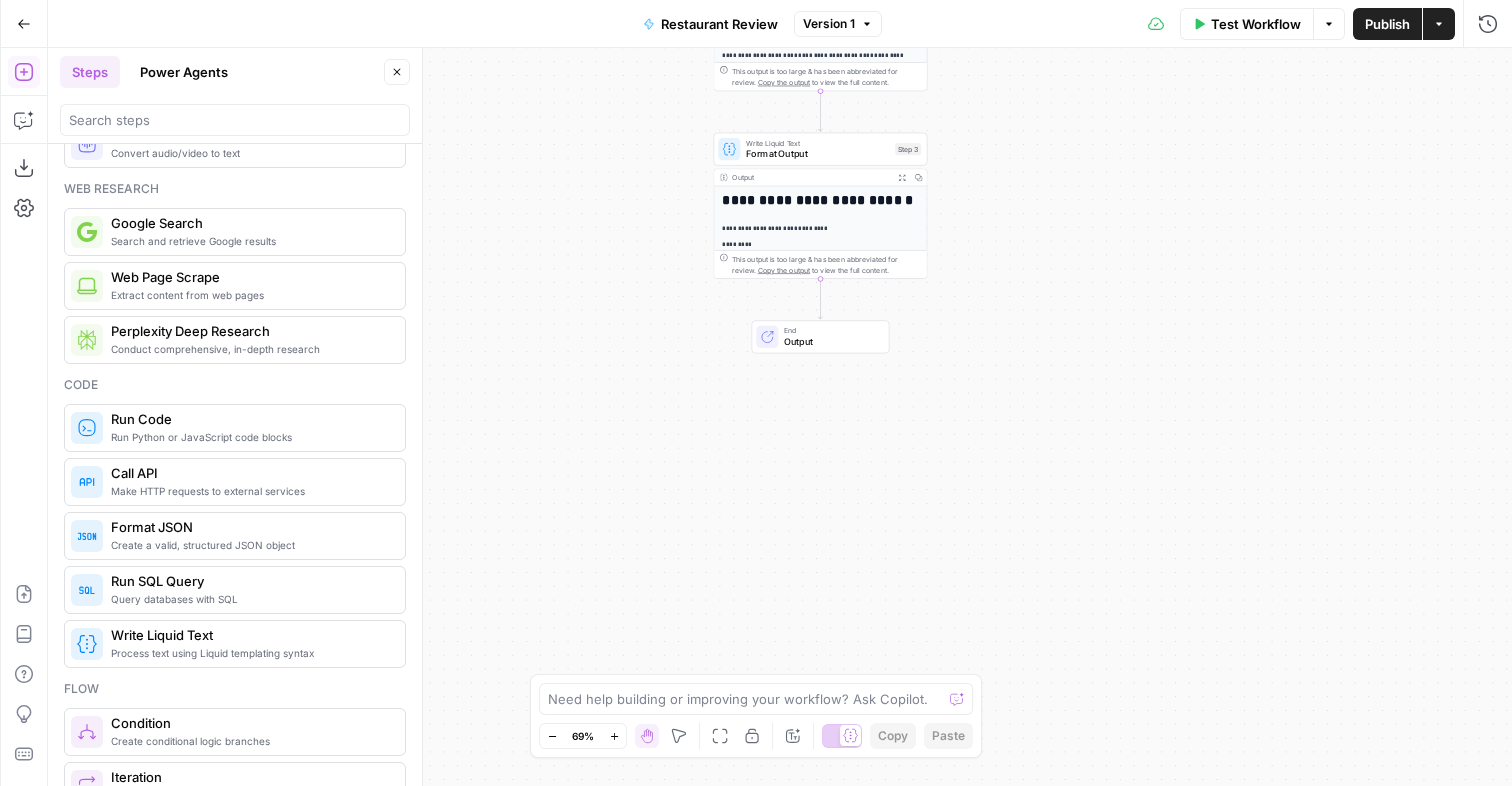 scroll, scrollTop: 0, scrollLeft: 0, axis: both 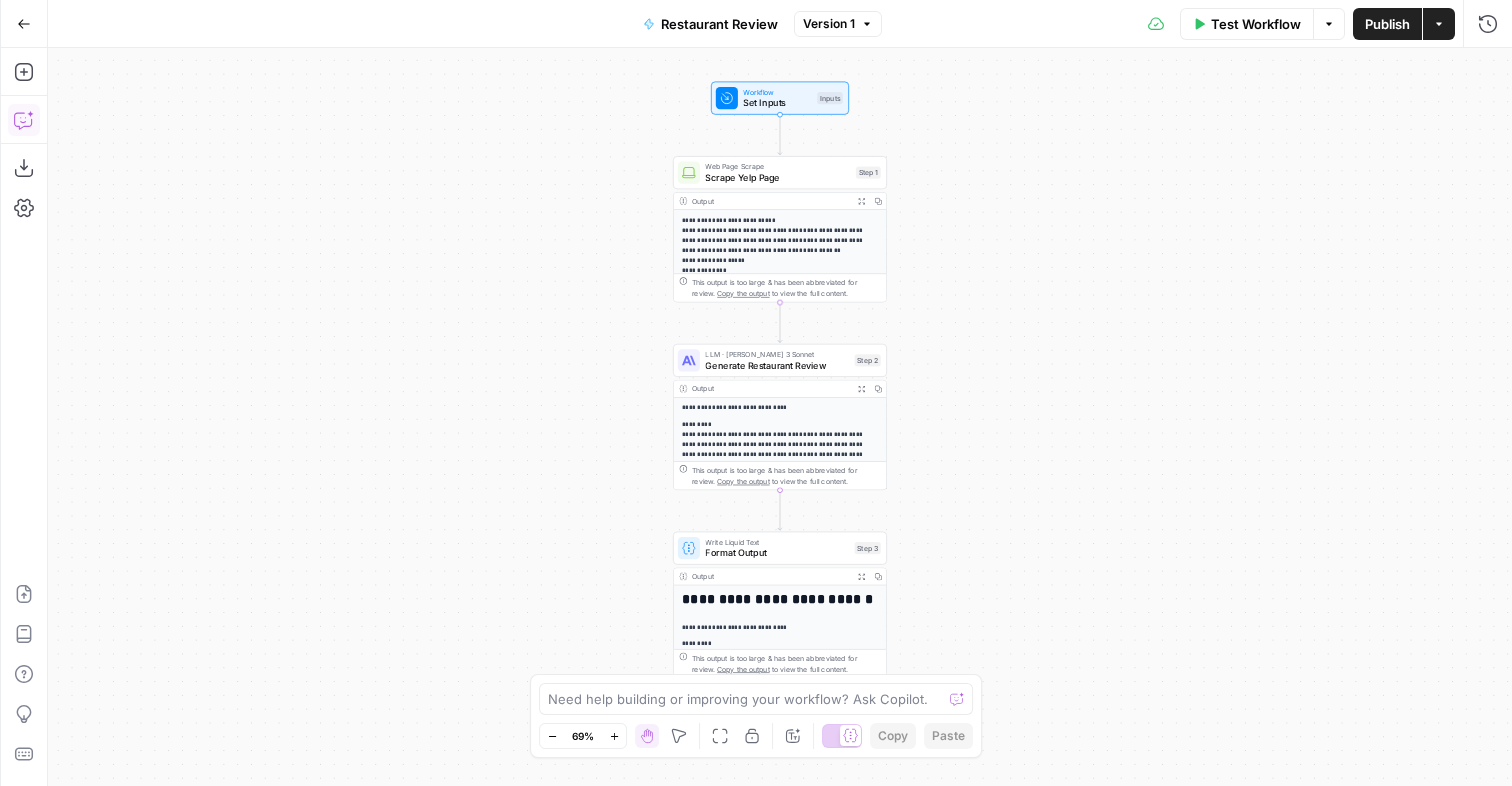 click 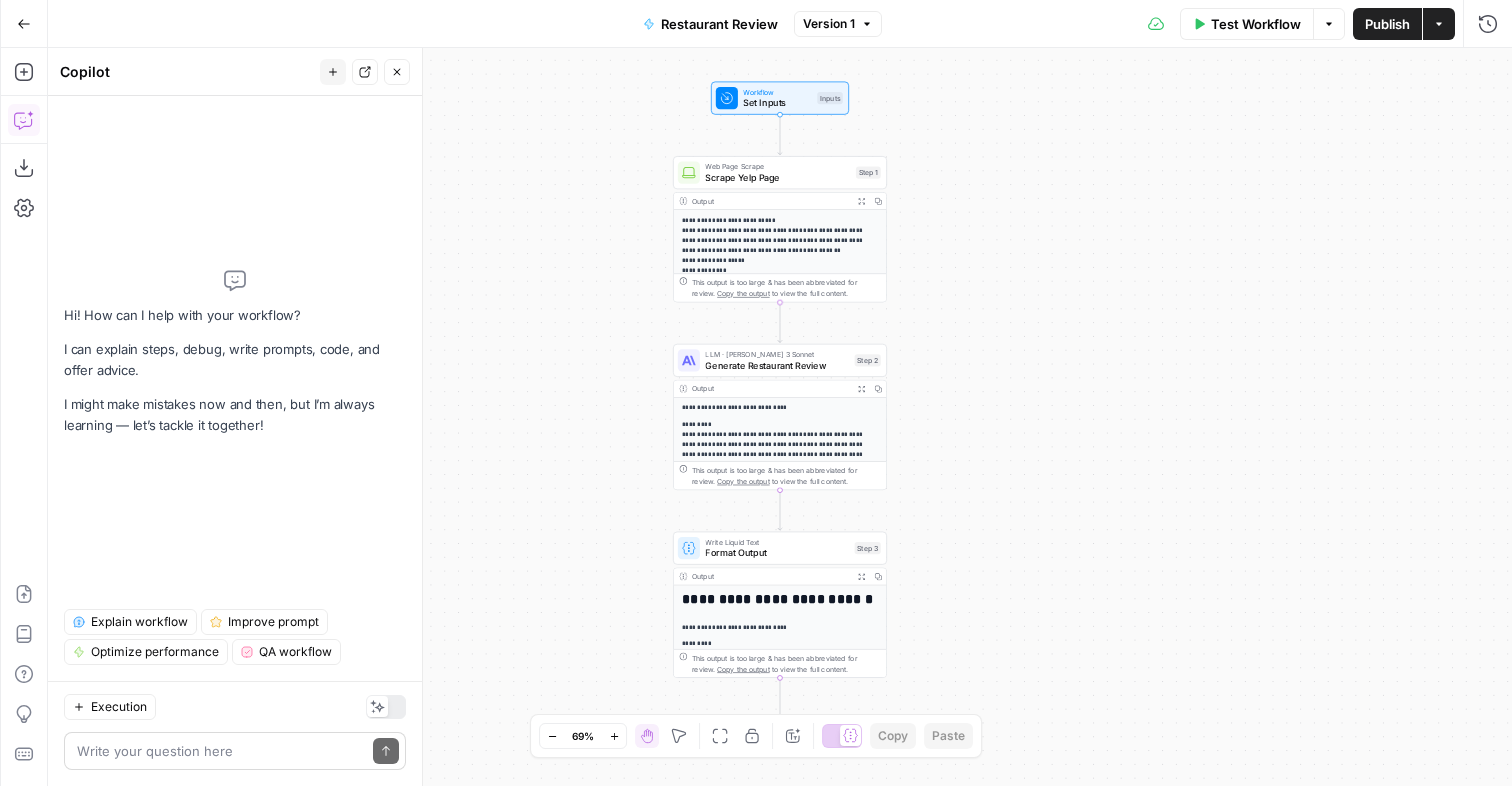 click at bounding box center [221, 751] 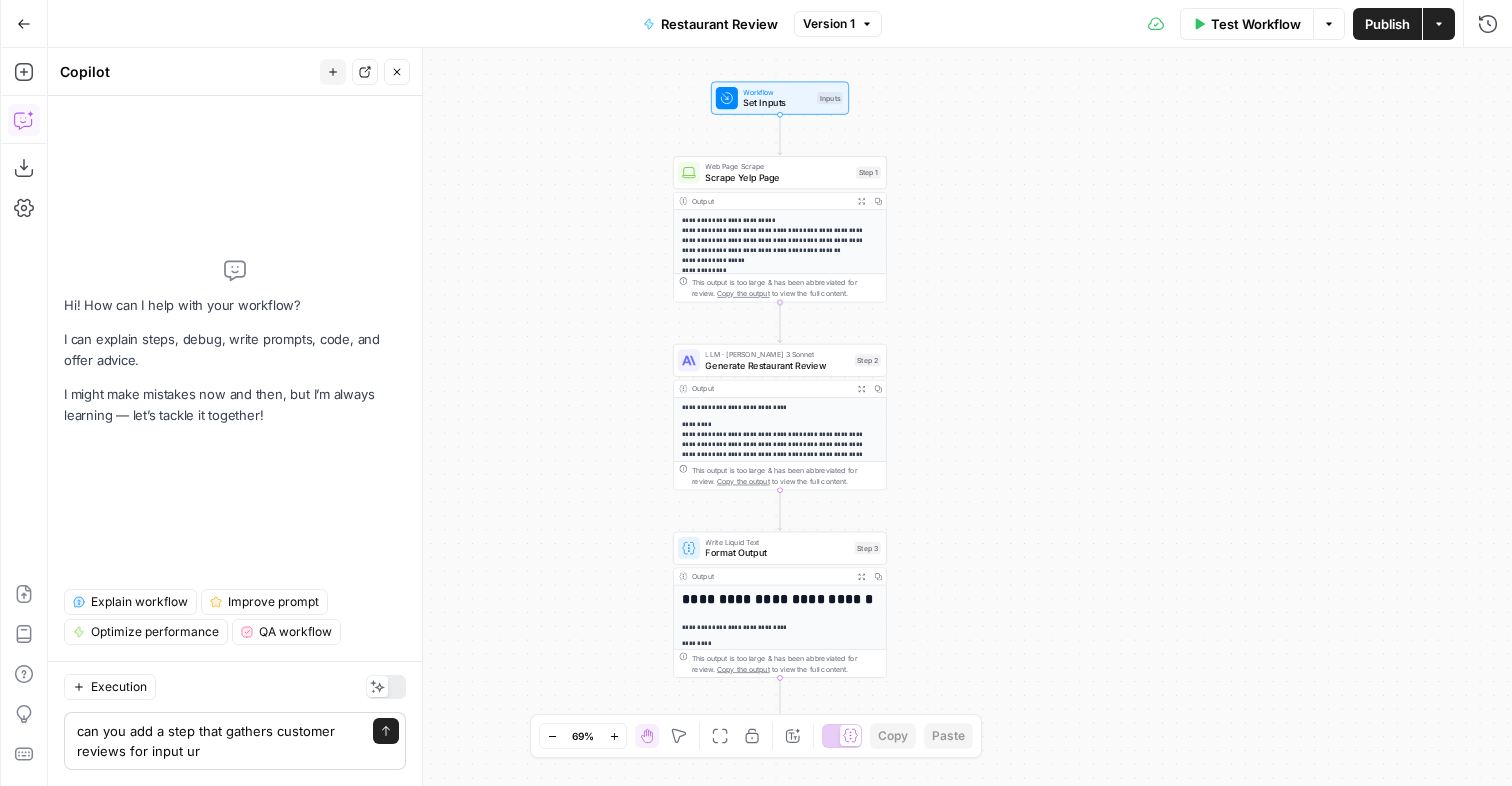 type on "can you add a step that gathers customer reviews for input url" 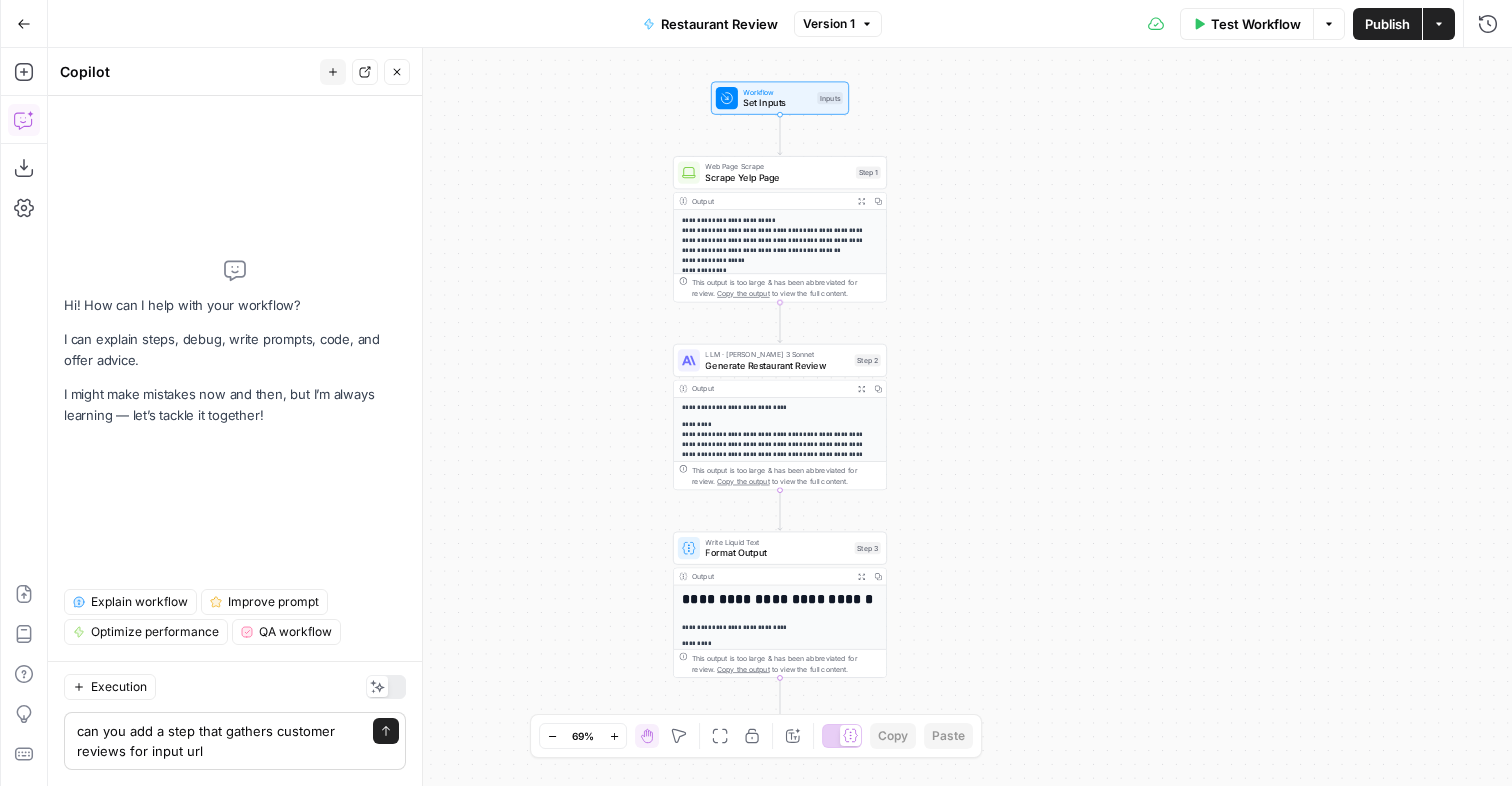 type 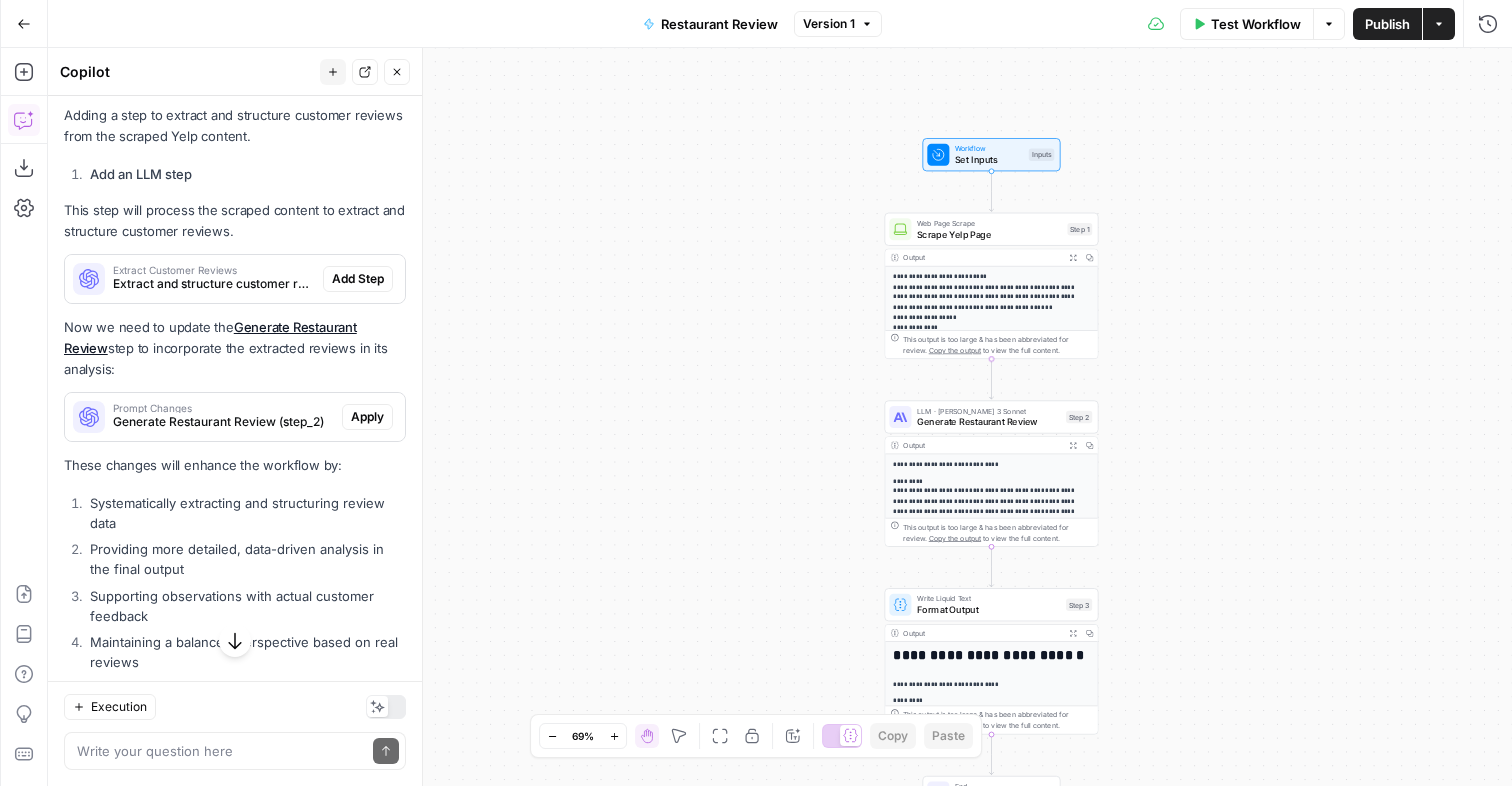 scroll, scrollTop: 402, scrollLeft: 0, axis: vertical 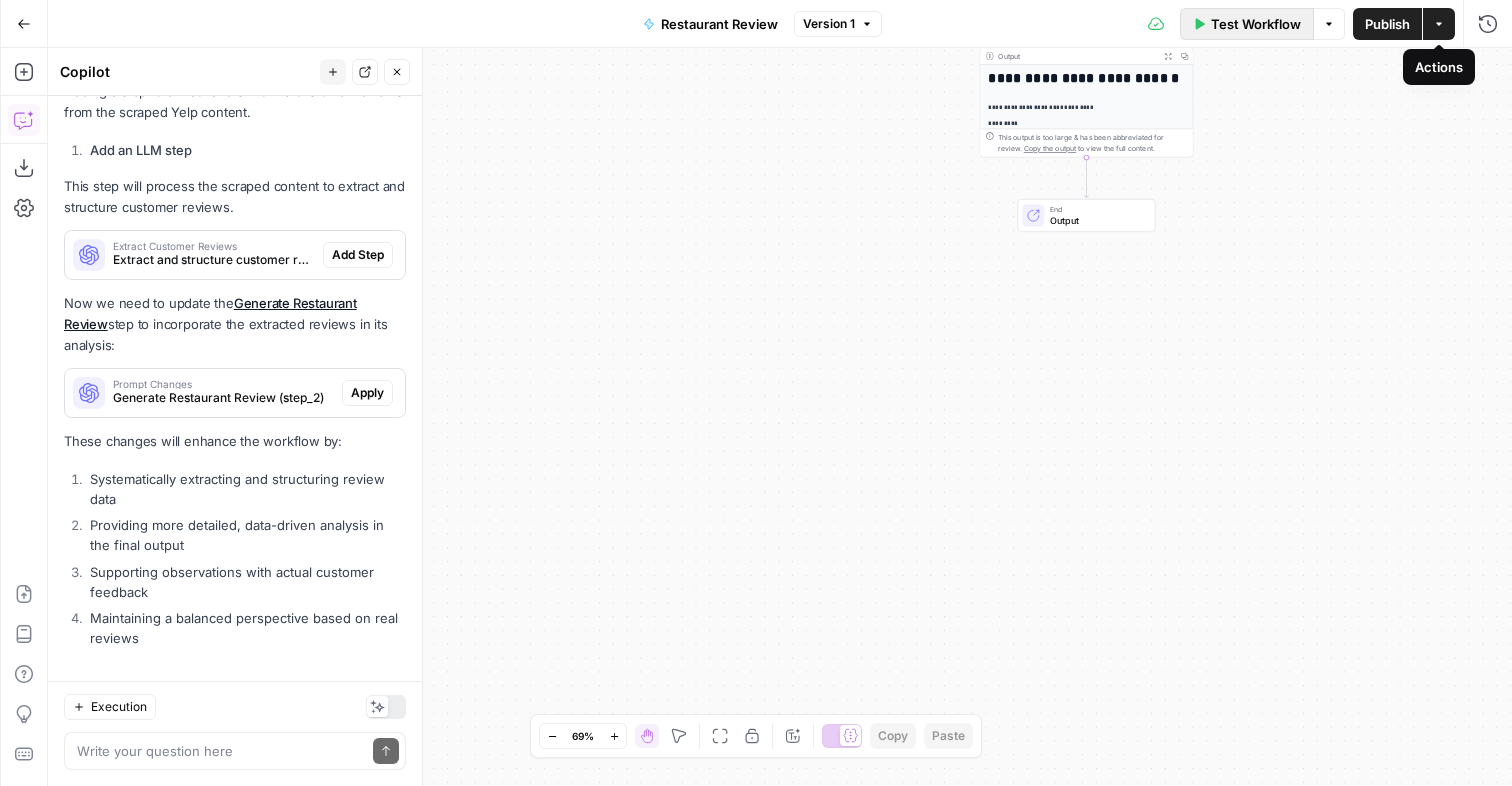 click on "Test Workflow" at bounding box center (1256, 24) 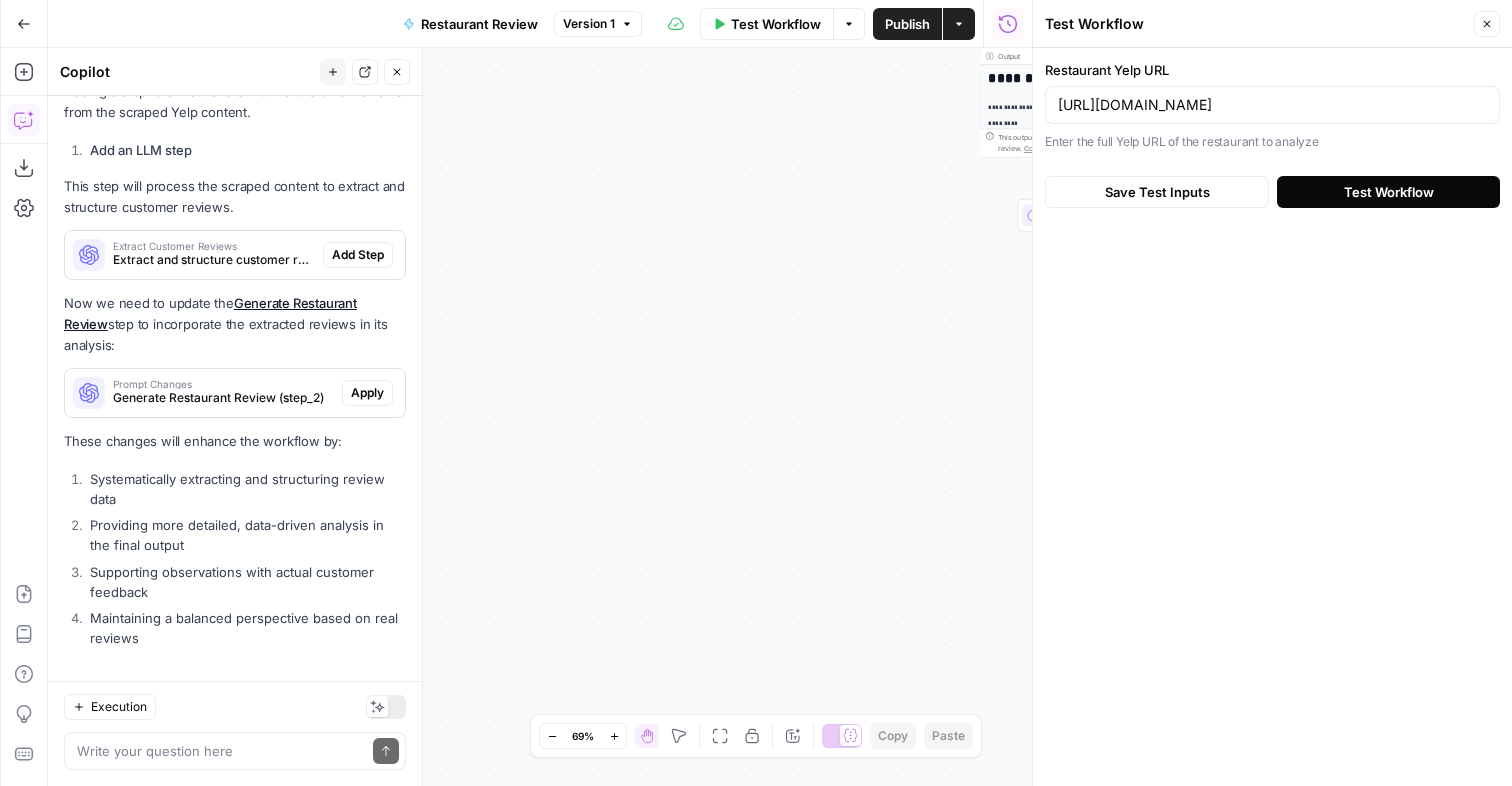 click on "Test Workflow" at bounding box center (1389, 192) 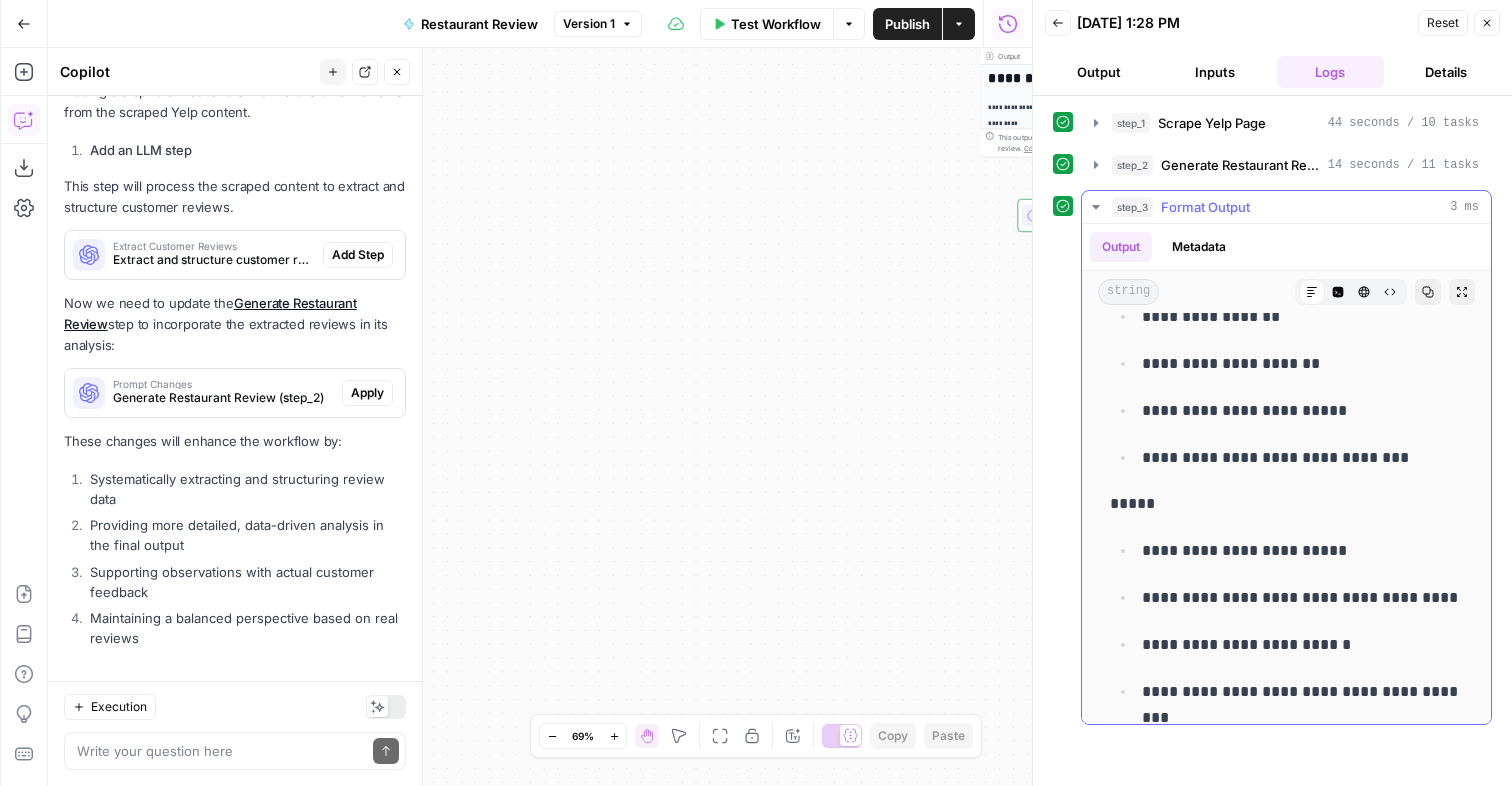 scroll, scrollTop: 2229, scrollLeft: 0, axis: vertical 